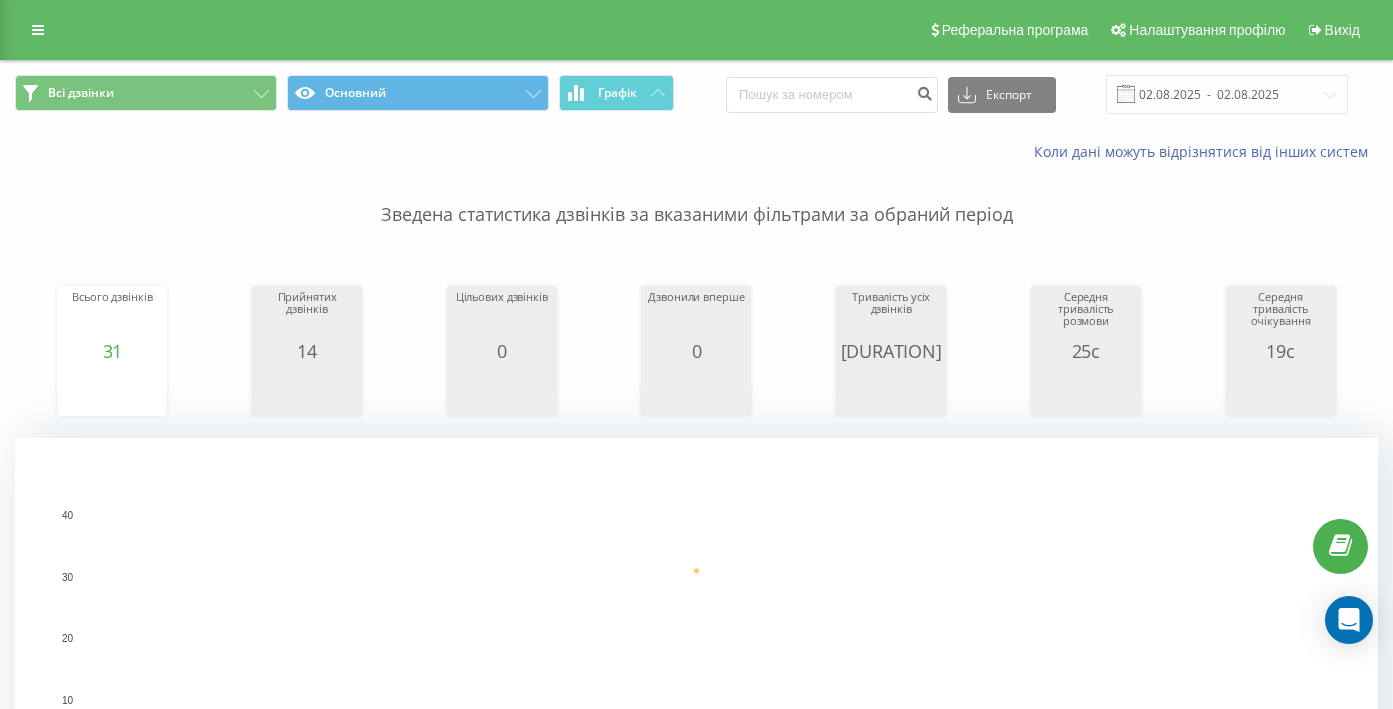 scroll, scrollTop: 0, scrollLeft: 0, axis: both 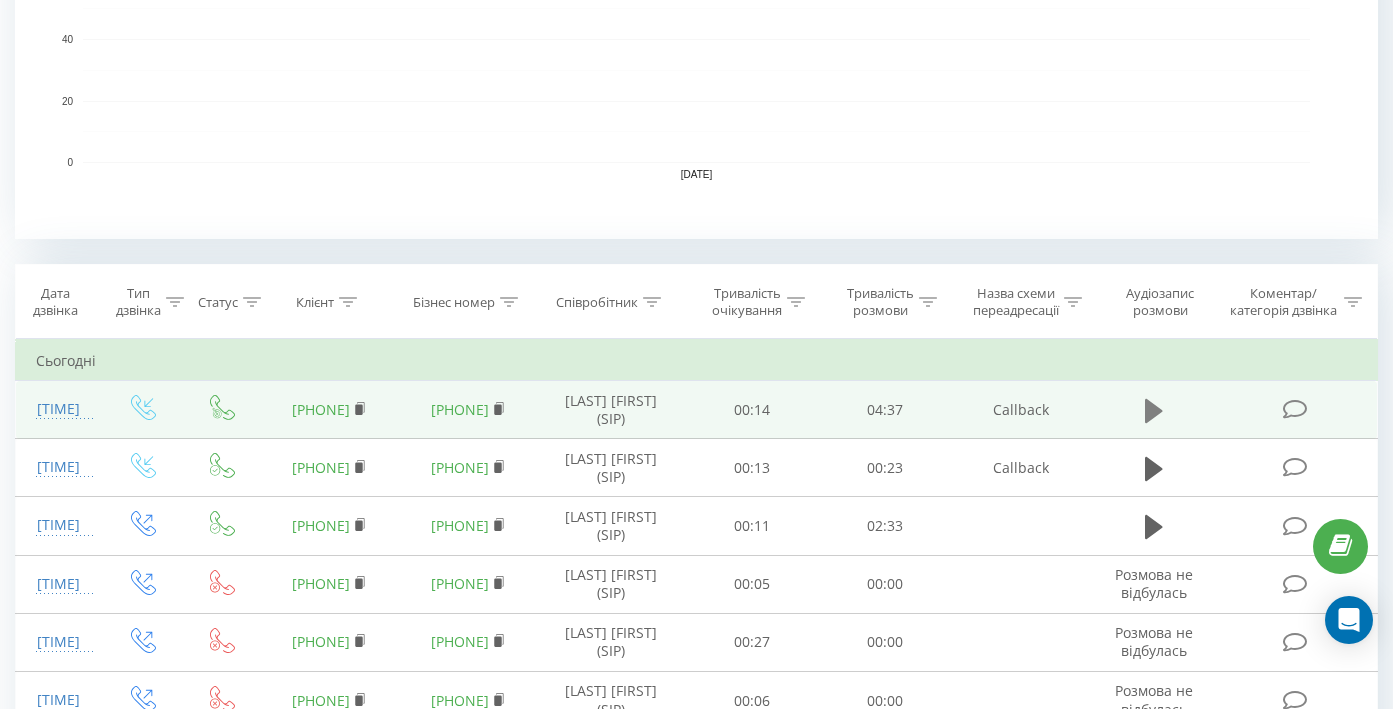 click 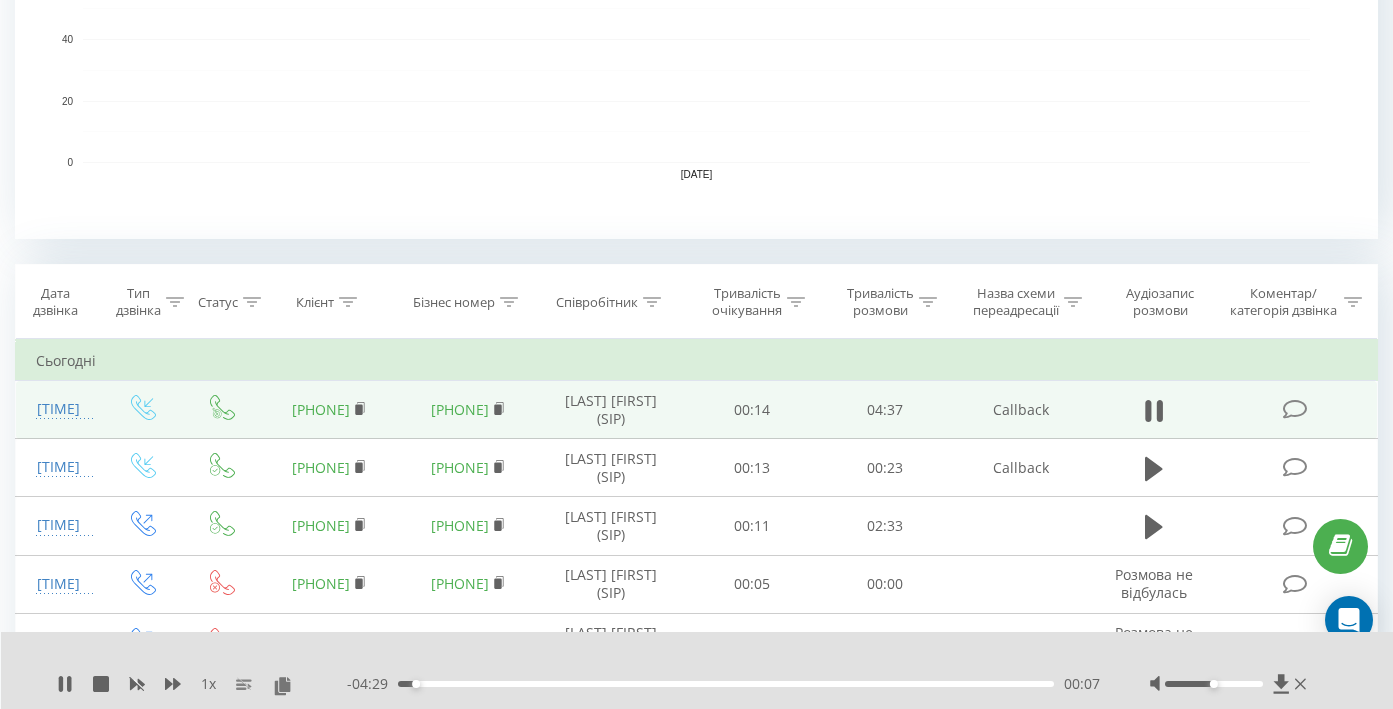 click 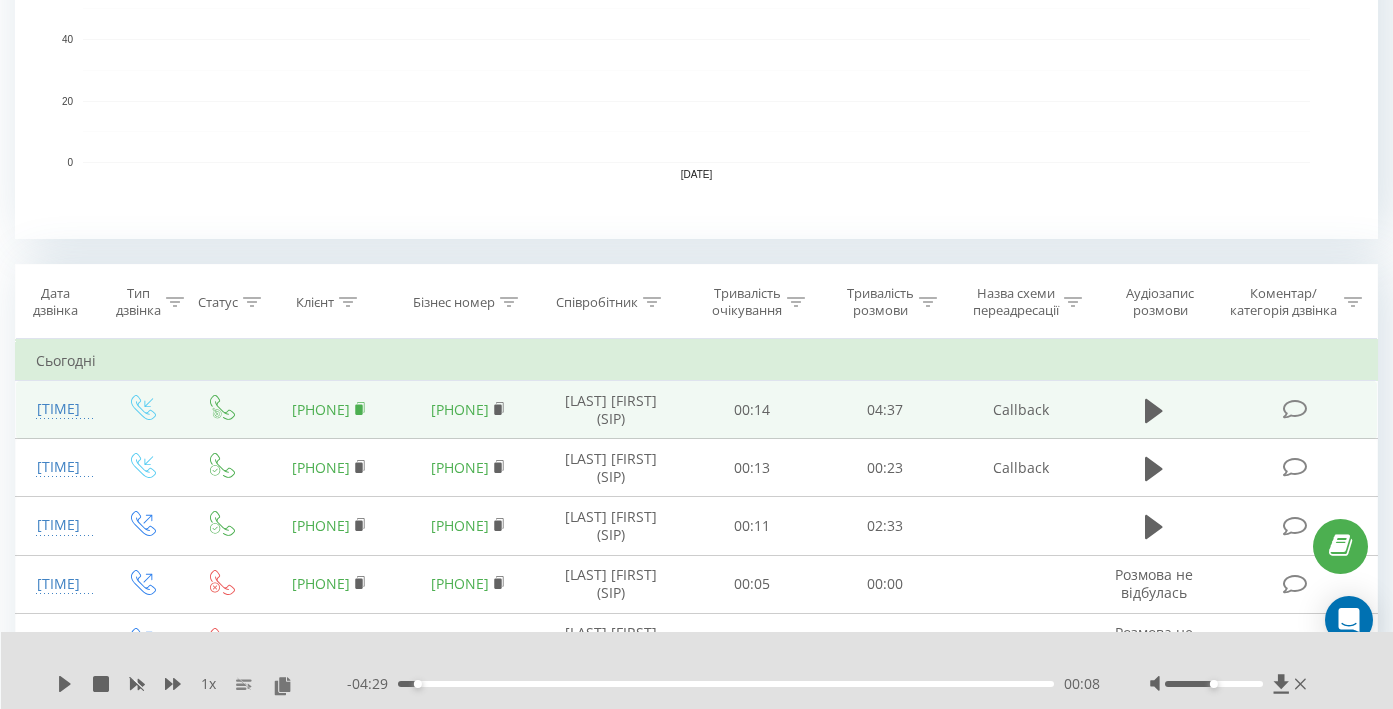 click 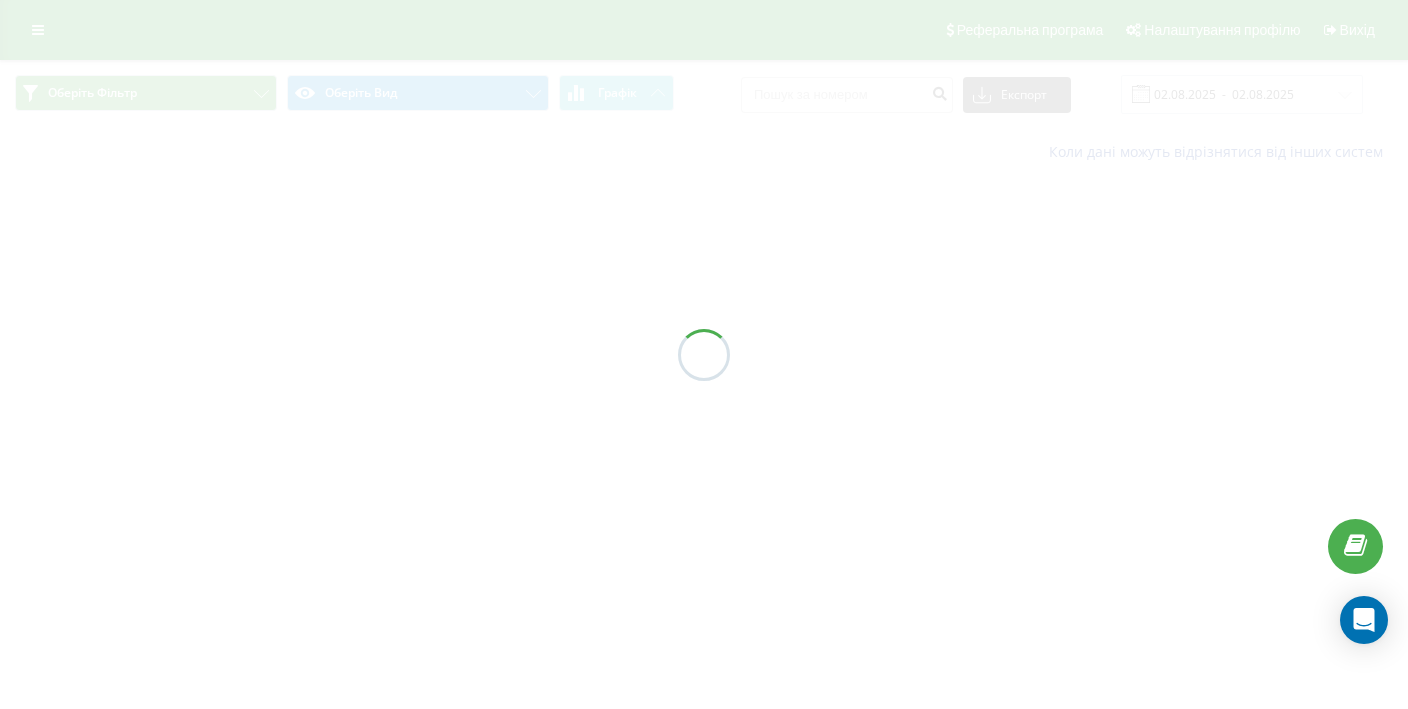 scroll, scrollTop: 0, scrollLeft: 0, axis: both 